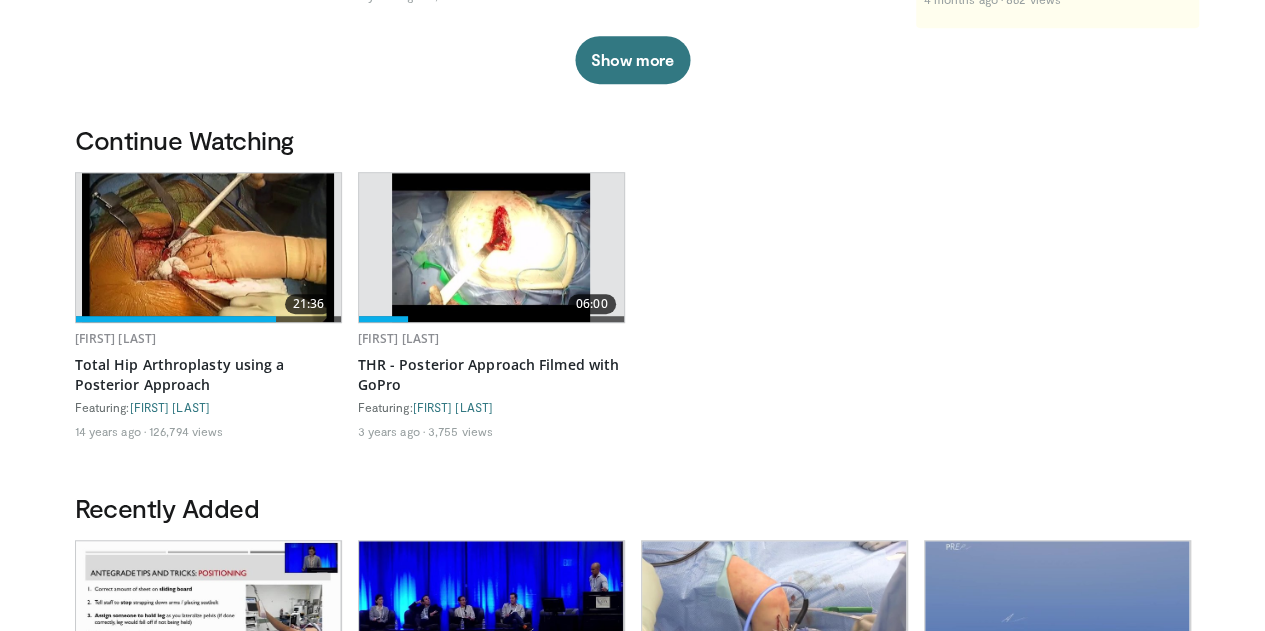 scroll, scrollTop: 0, scrollLeft: 0, axis: both 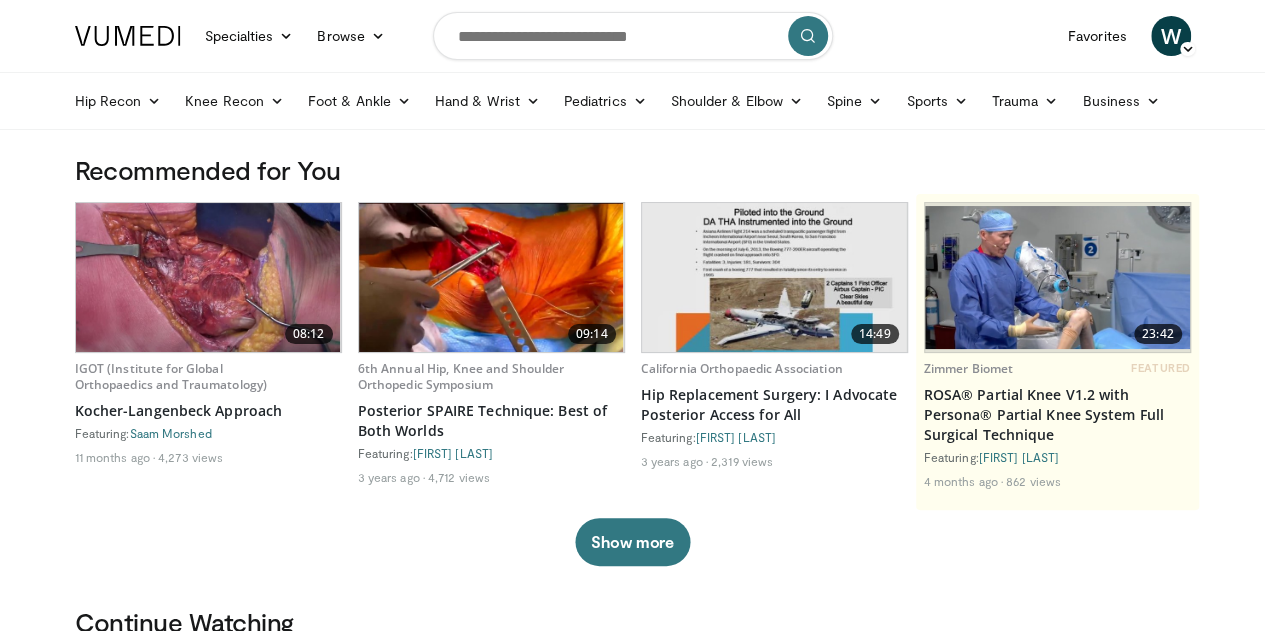 click at bounding box center [633, 36] 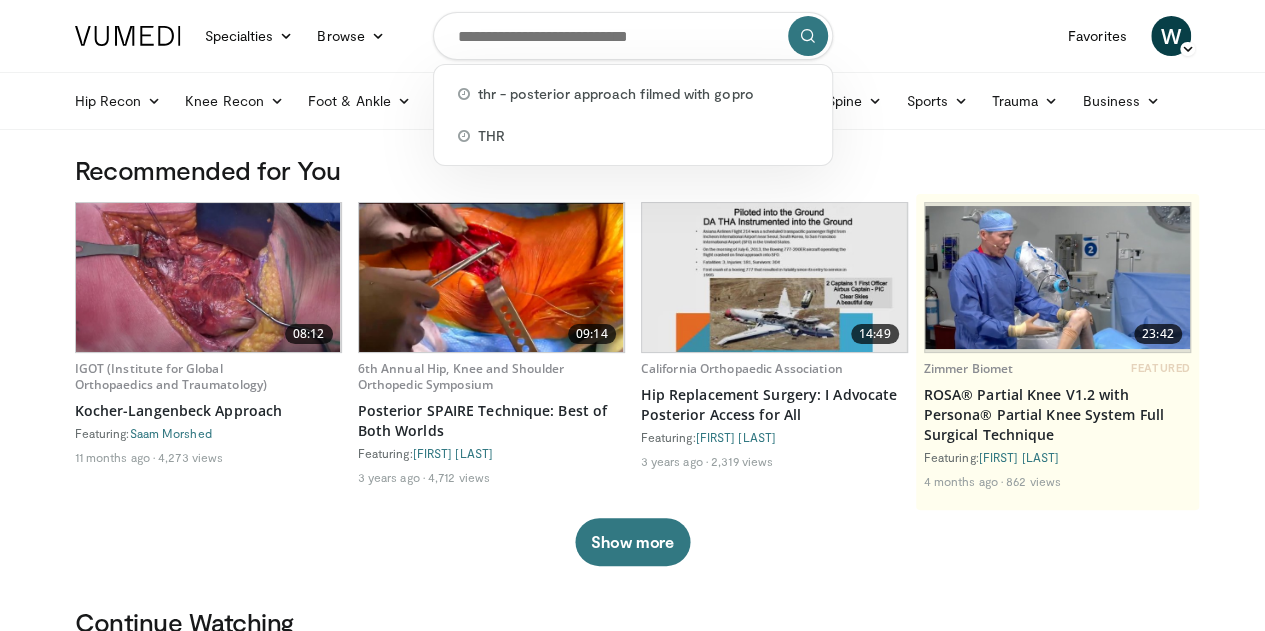 click on "Specialties
Adult & Family Medicine
Allergy, Asthma, Immunology
Anesthesiology
Cardiology
Dental
Dermatology
Endocrinology
Gastroenterology & Hepatology
General Surgery
Hematology & Oncology
Infectious Disease
Nephrology
Neurology
Neurosurgery
Obstetrics & Gynecology
Ophthalmology
Oral Maxillofacial
Orthopaedics
Otolaryngology
Pediatrics
Plastic Surgery
Podiatry
Psychiatry
Pulmonology
Radiation Oncology
Radiology
Rheumatology
Urology
Browse
W" at bounding box center (633, 36) 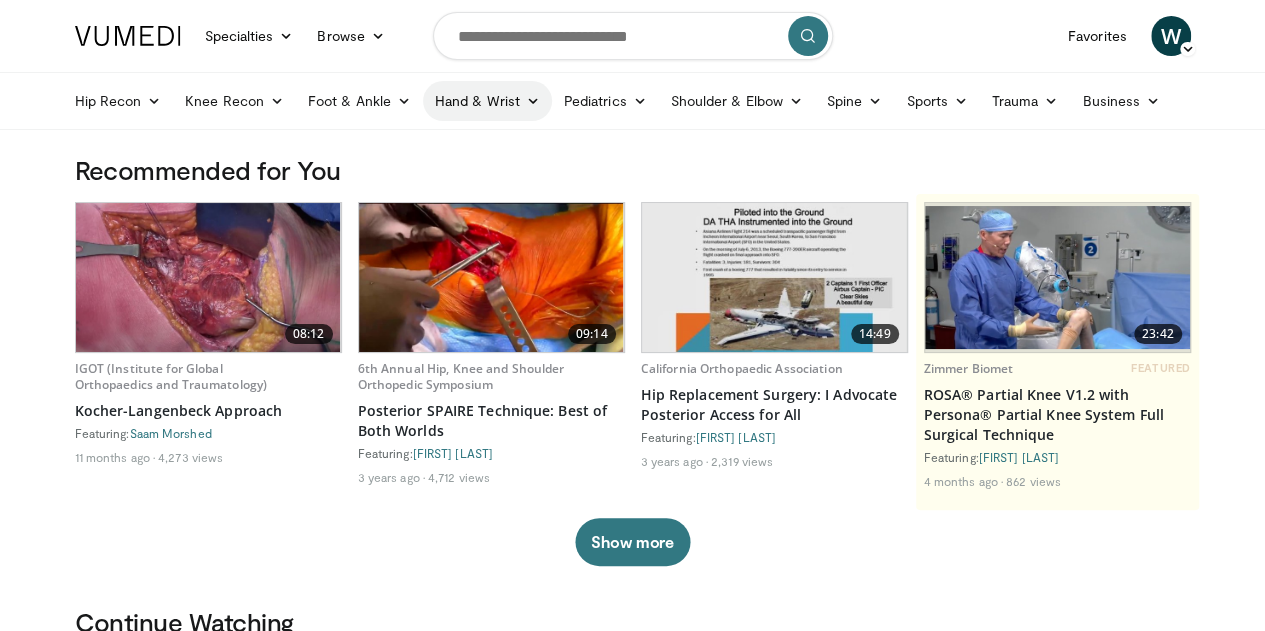click at bounding box center [533, 101] 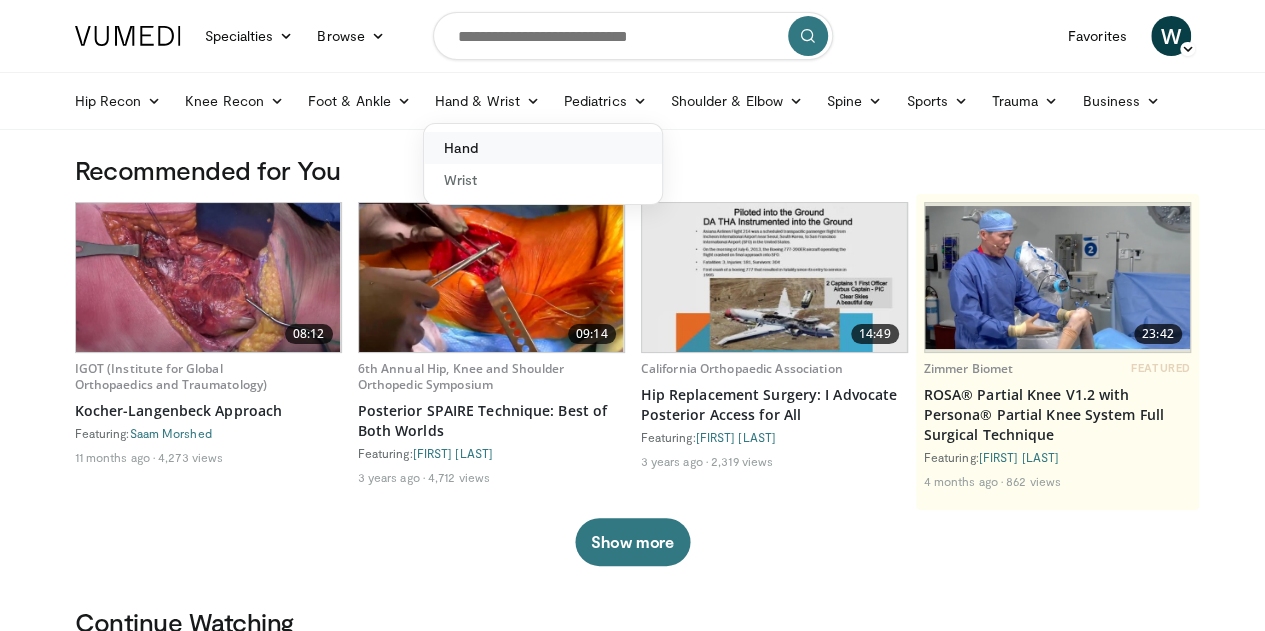 click on "Hand" at bounding box center (543, 148) 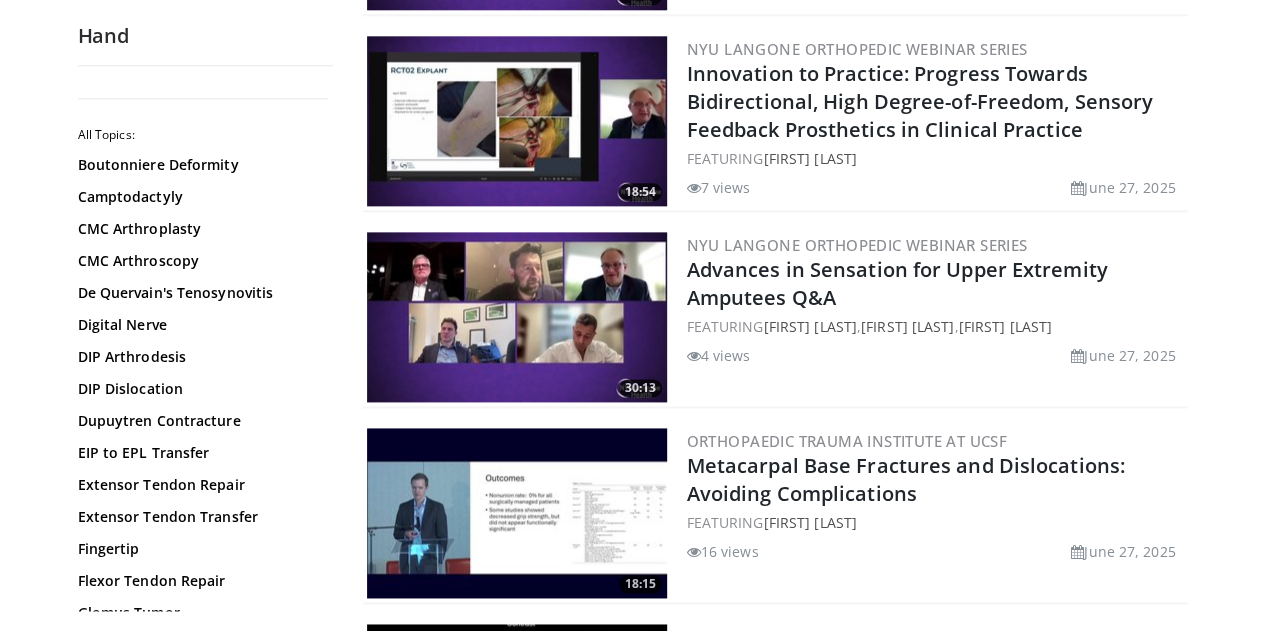 scroll, scrollTop: 1176, scrollLeft: 0, axis: vertical 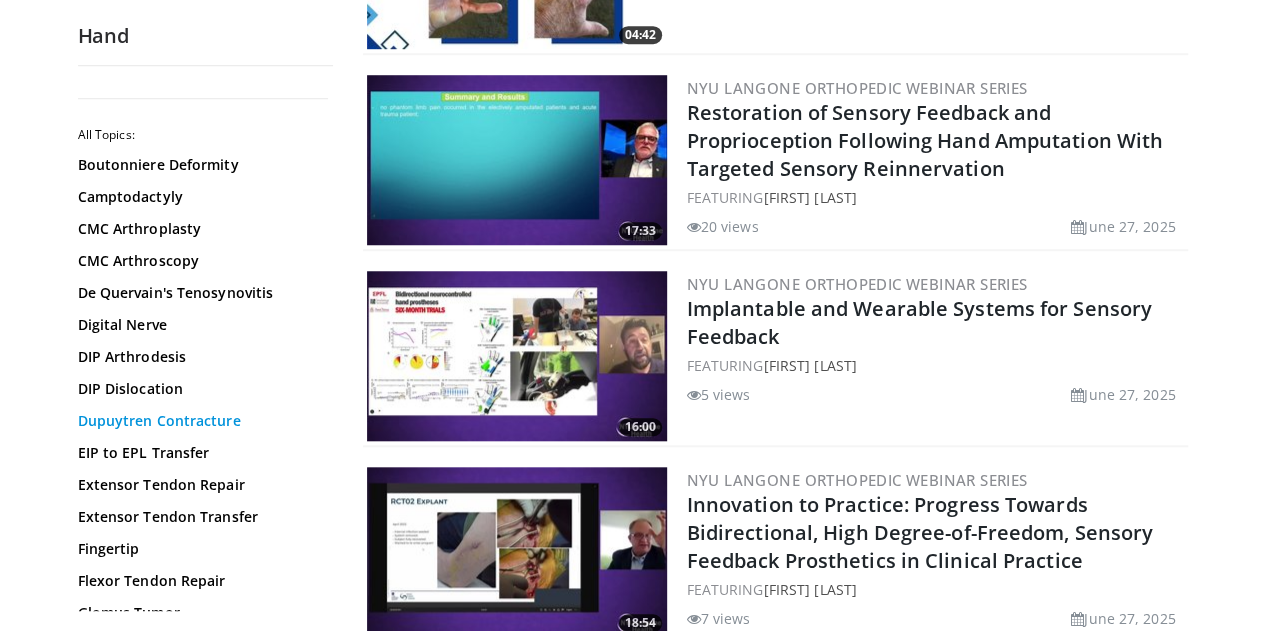 click on "Dupuytren Contracture" at bounding box center [200, 421] 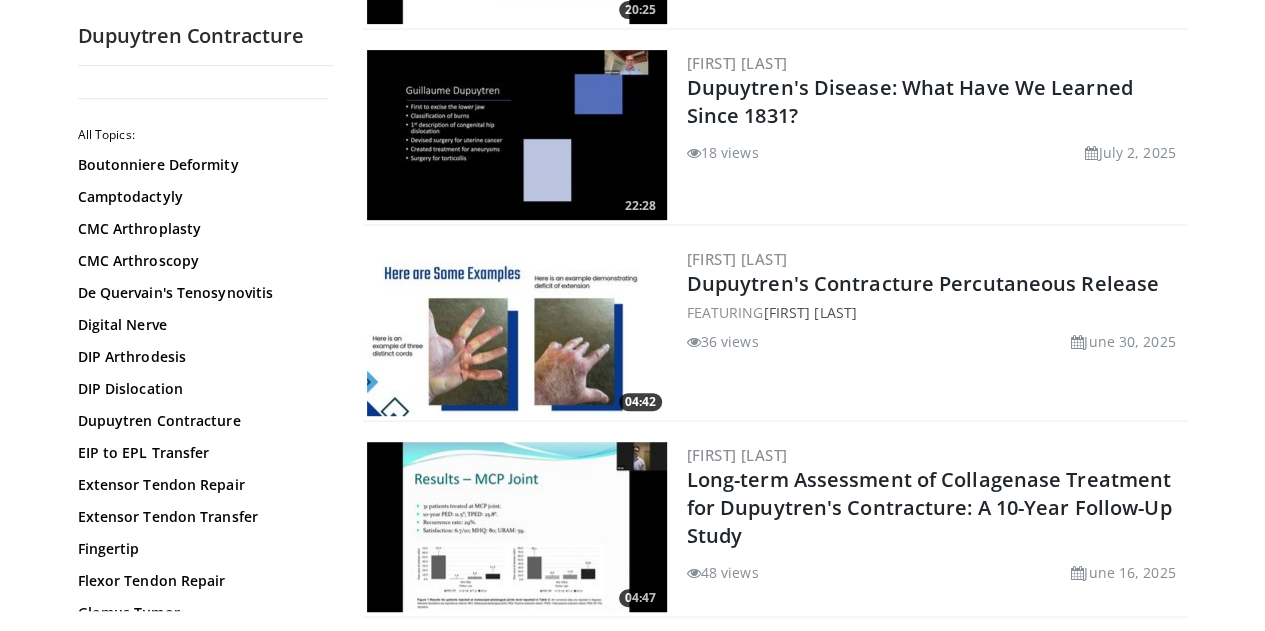 scroll, scrollTop: 0, scrollLeft: 0, axis: both 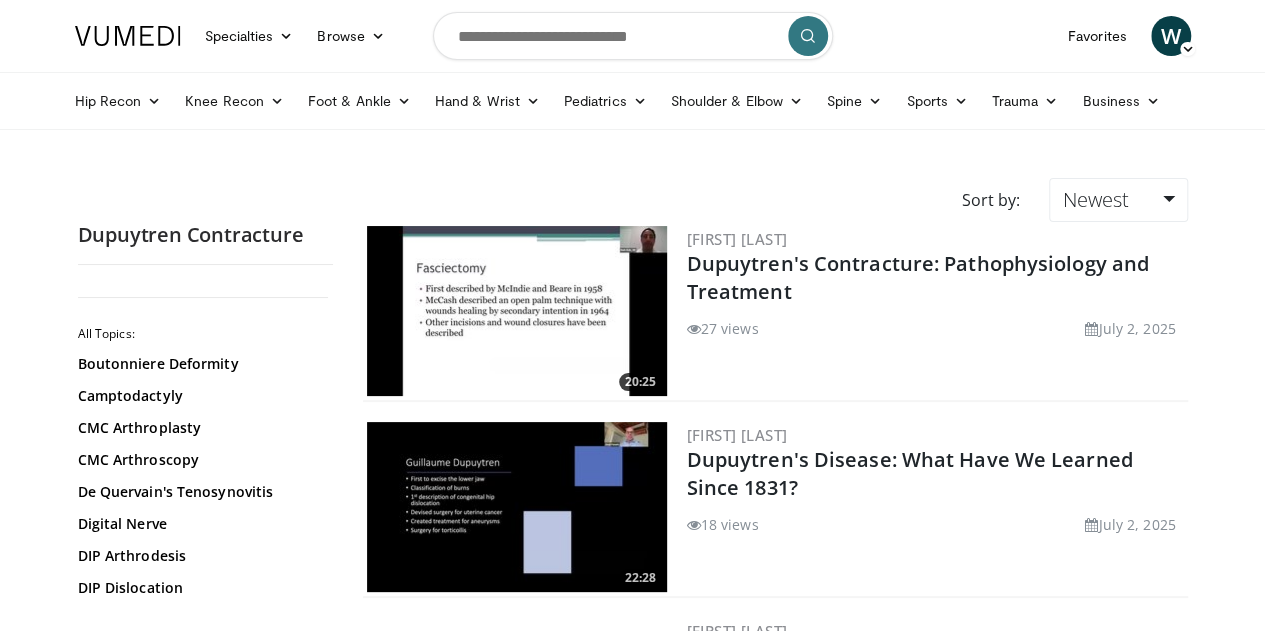 click at bounding box center [633, 36] 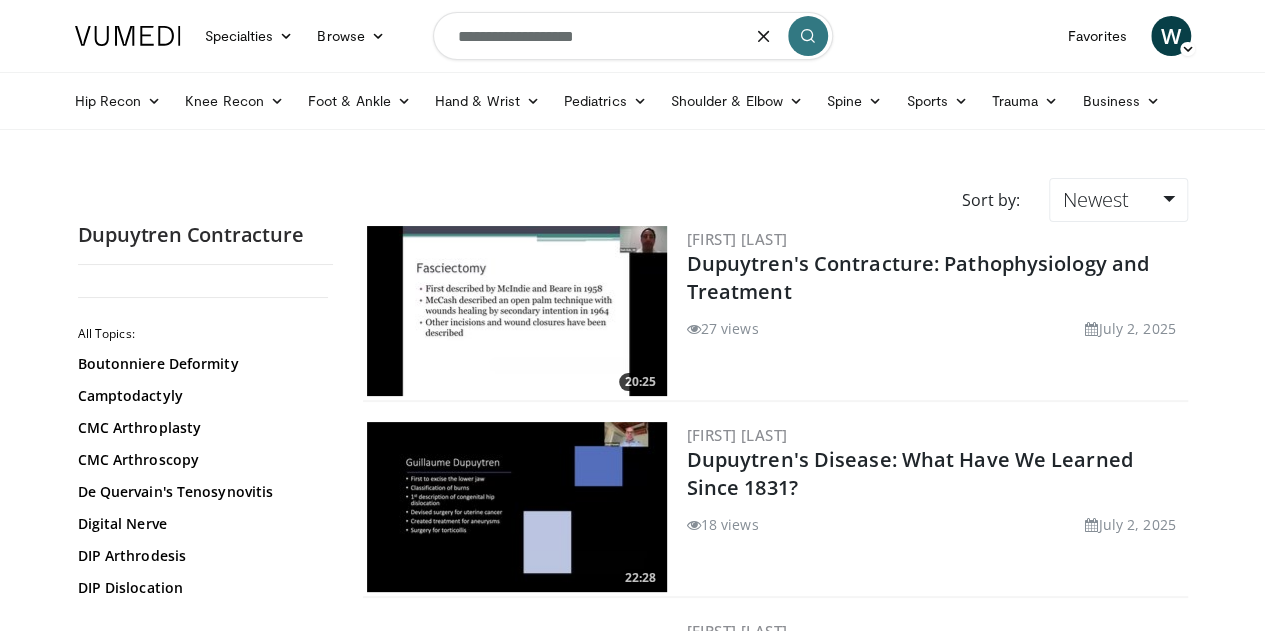 type on "**********" 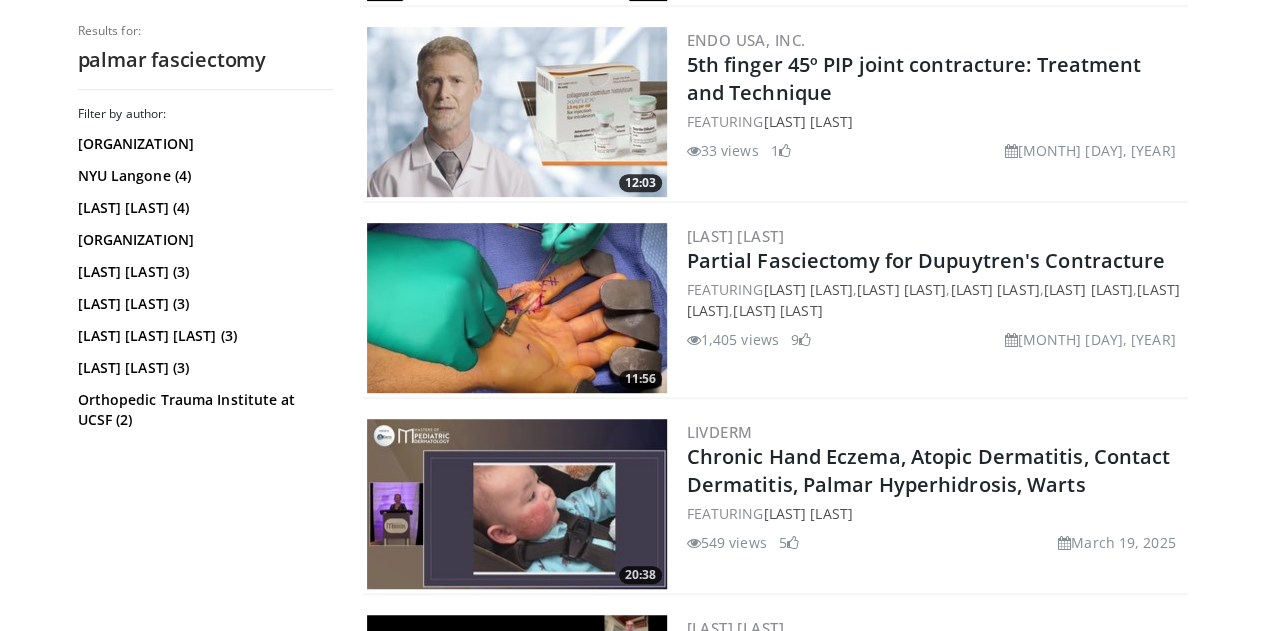 scroll, scrollTop: 396, scrollLeft: 0, axis: vertical 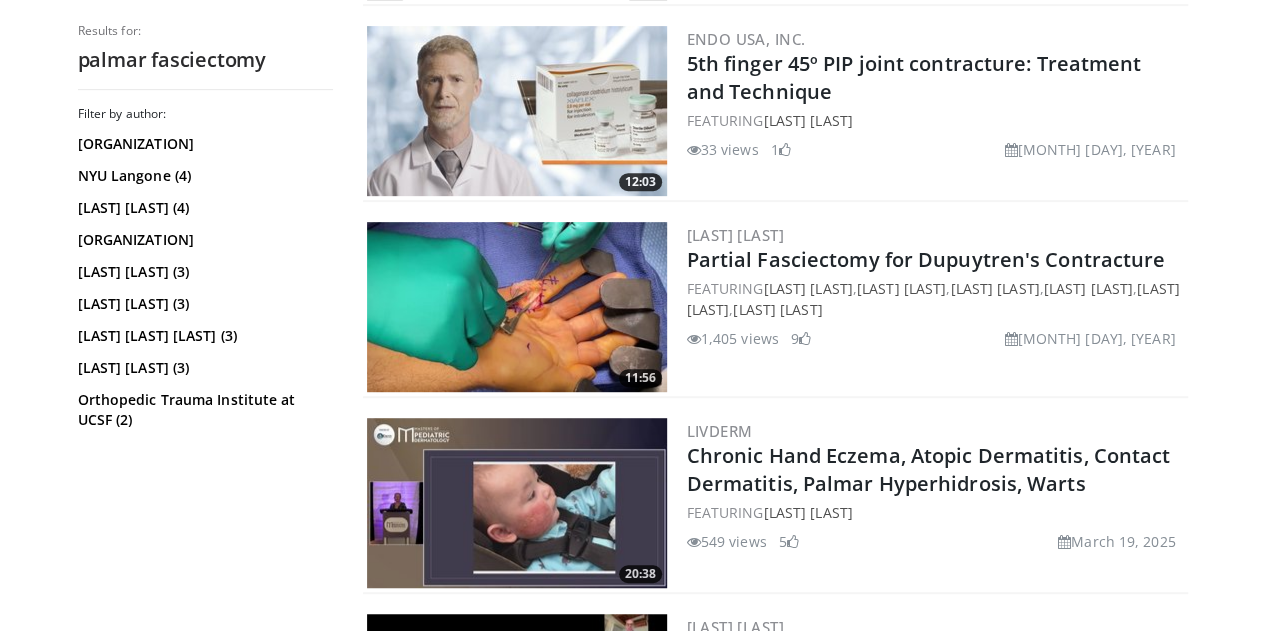 click at bounding box center [517, 307] 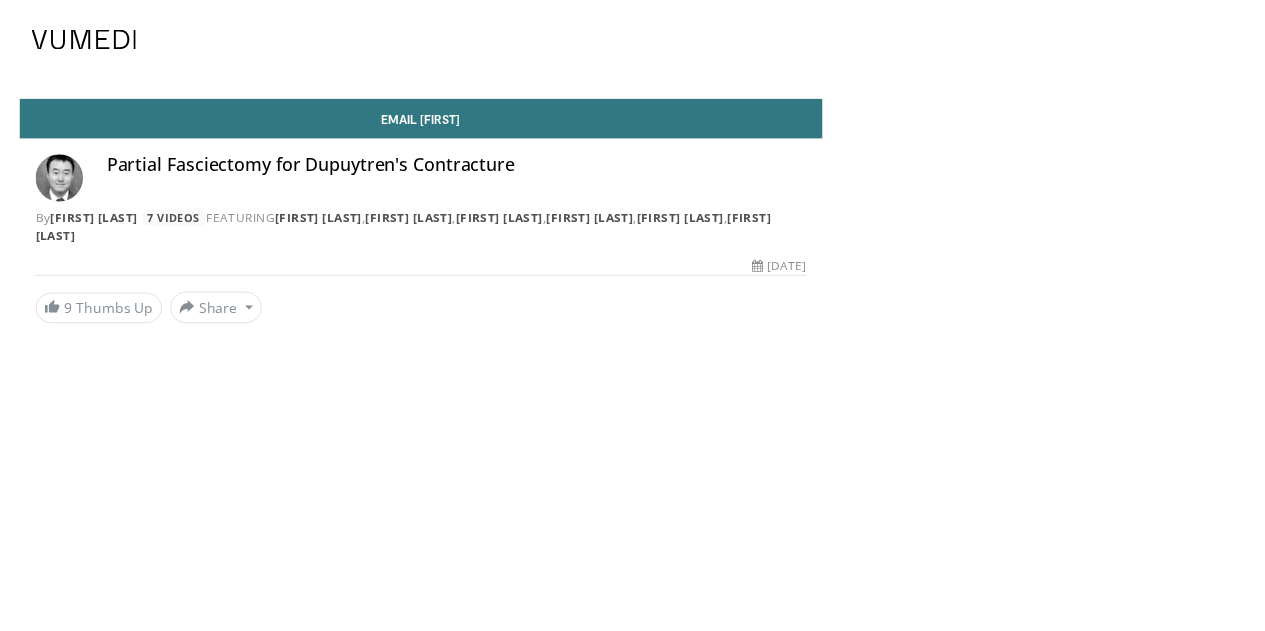 scroll, scrollTop: 0, scrollLeft: 0, axis: both 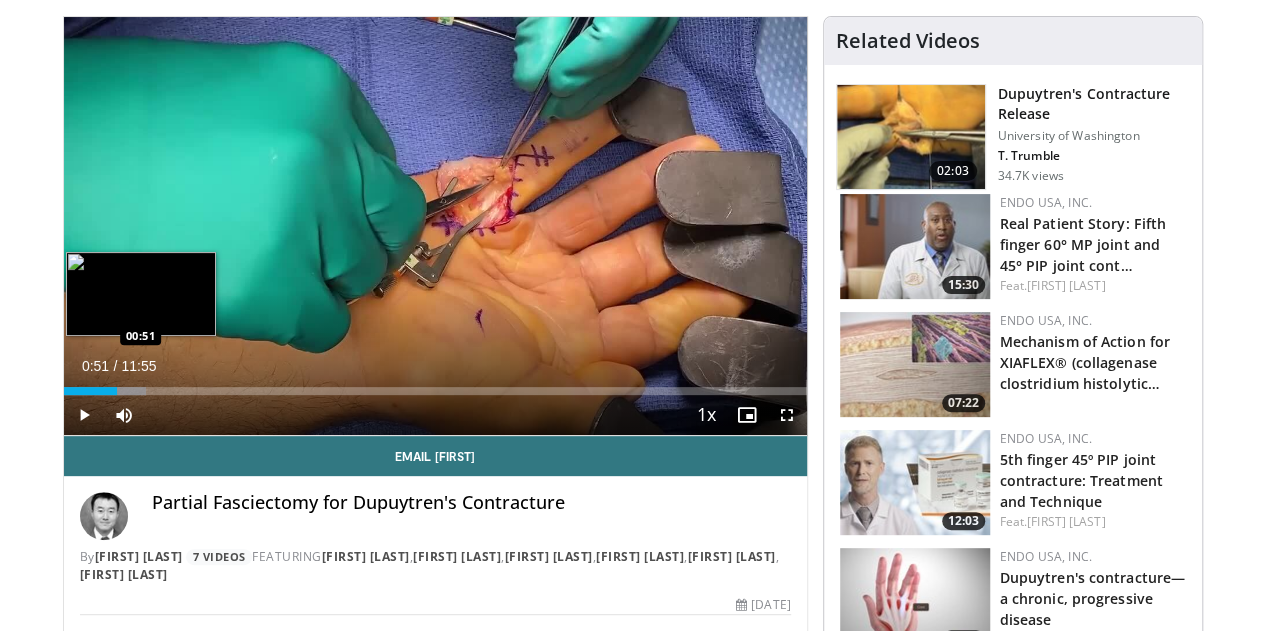 click on "Loaded :  11.08% 00:51 00:51" at bounding box center (435, 385) 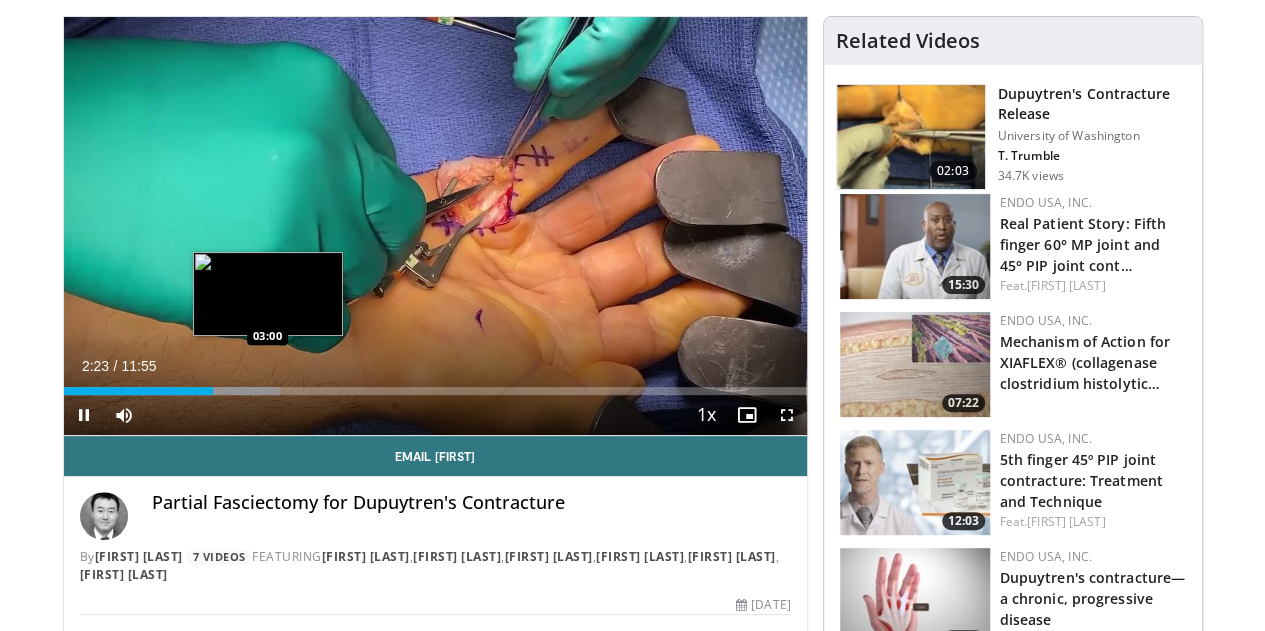 click on "Loaded :  29.10% 02:23 03:00" at bounding box center (435, 391) 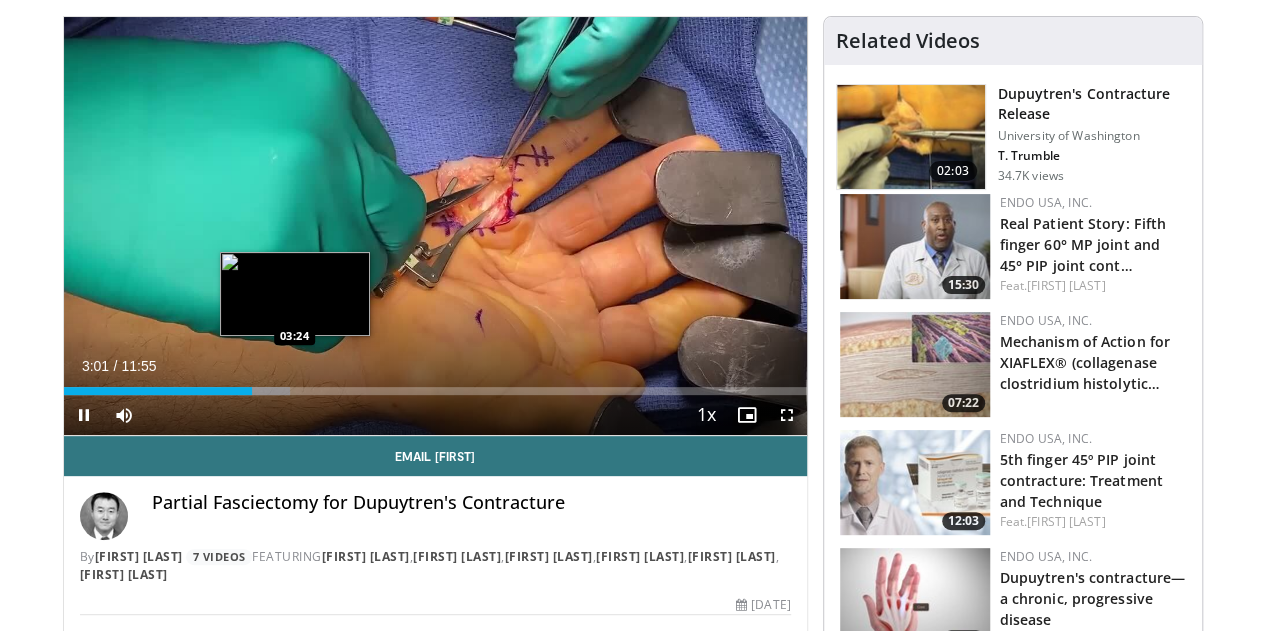 click on "Loaded :  30.48% 03:01 03:24" at bounding box center (435, 391) 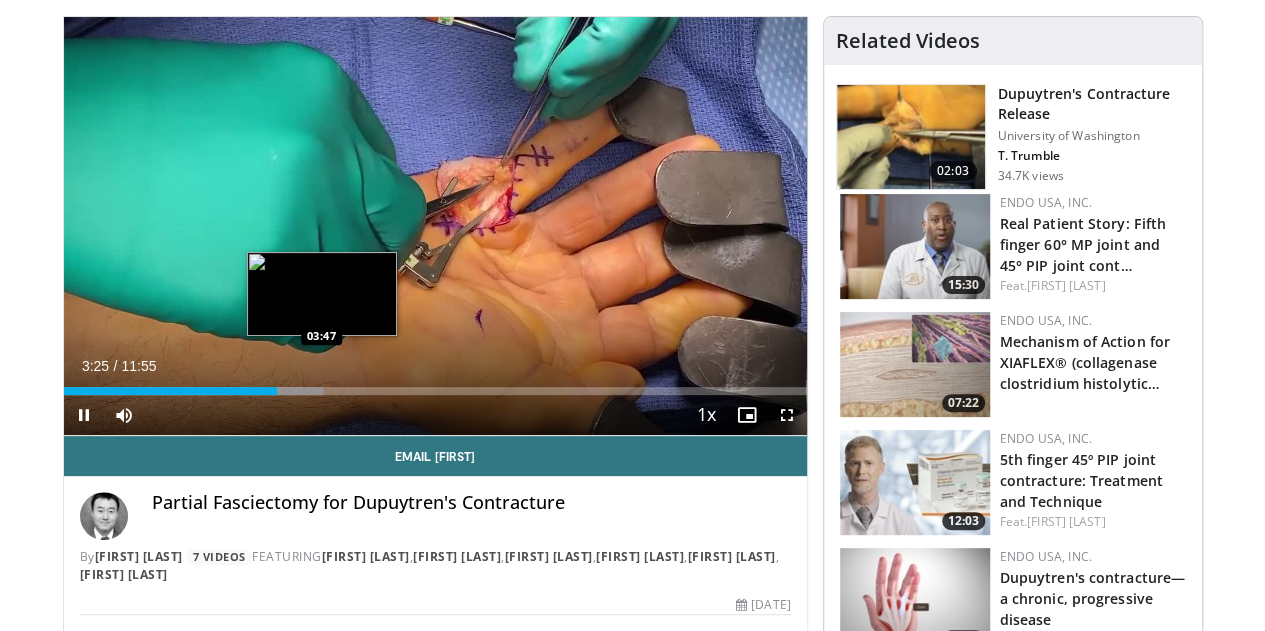 click at bounding box center [284, 391] 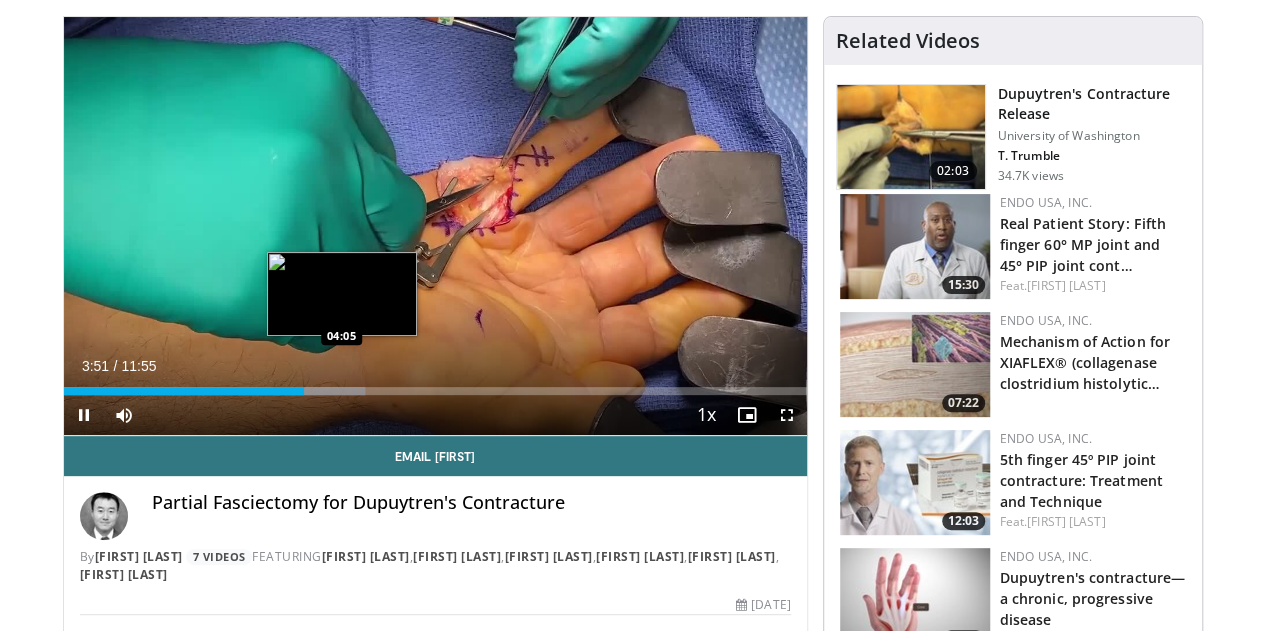 click at bounding box center [318, 391] 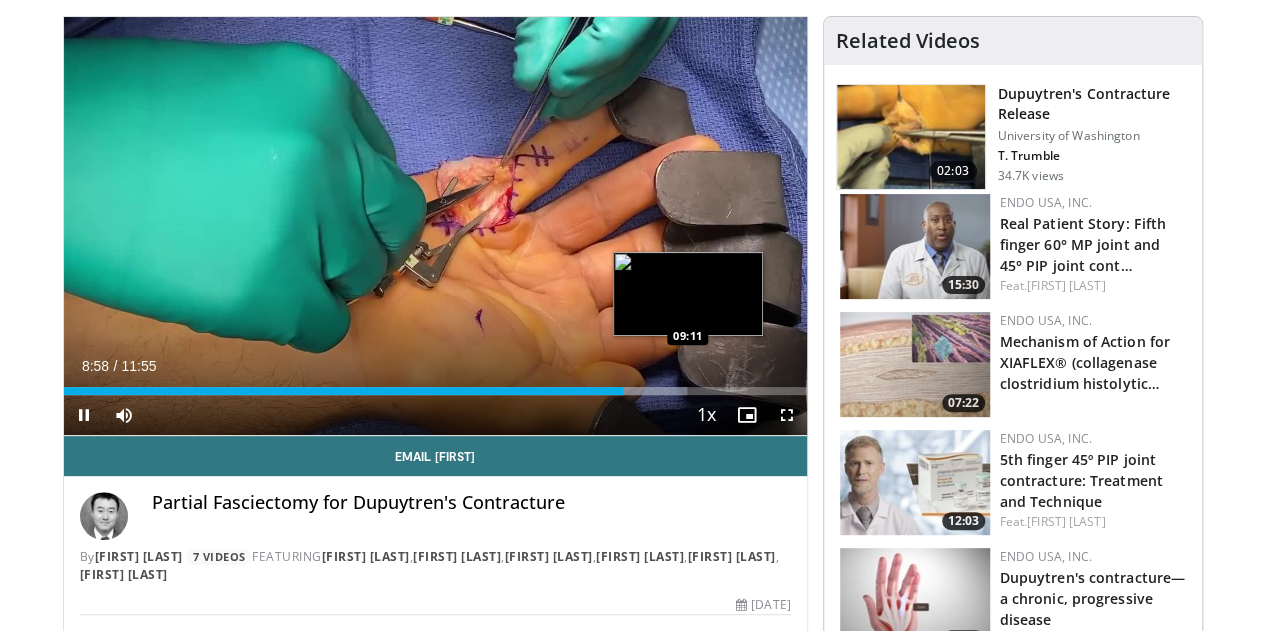 click on "Loaded :  83.92% 08:59 09:11" at bounding box center [435, 391] 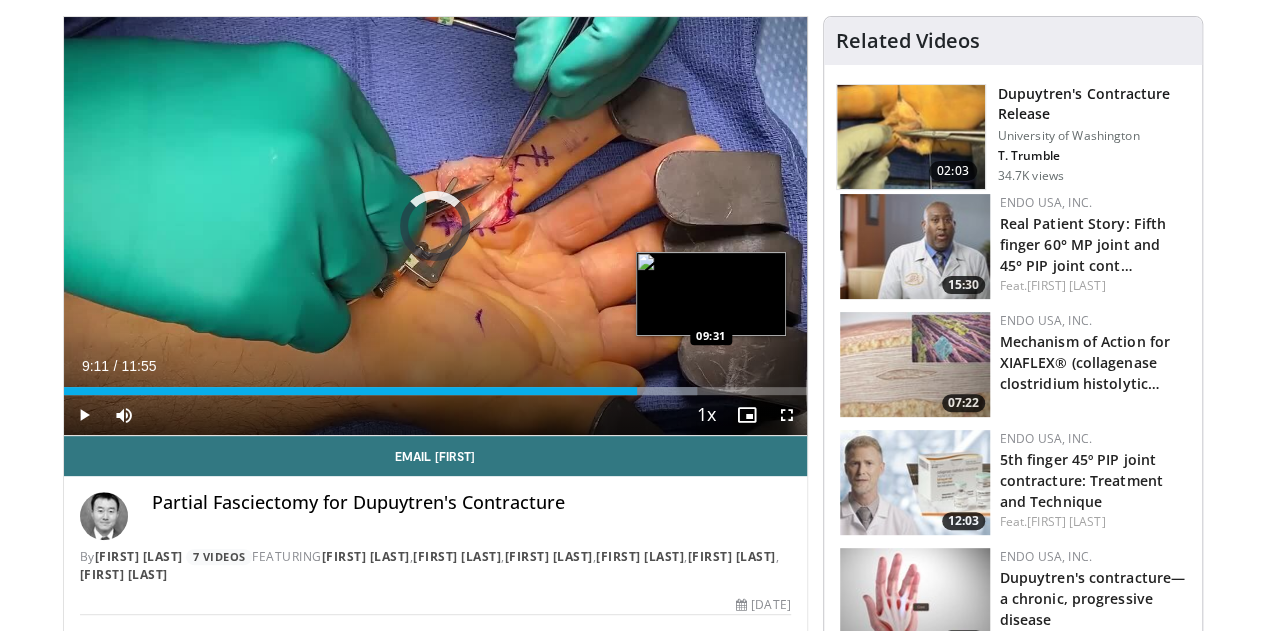 click on "Loaded :  85.32% 09:12 09:31" at bounding box center [435, 385] 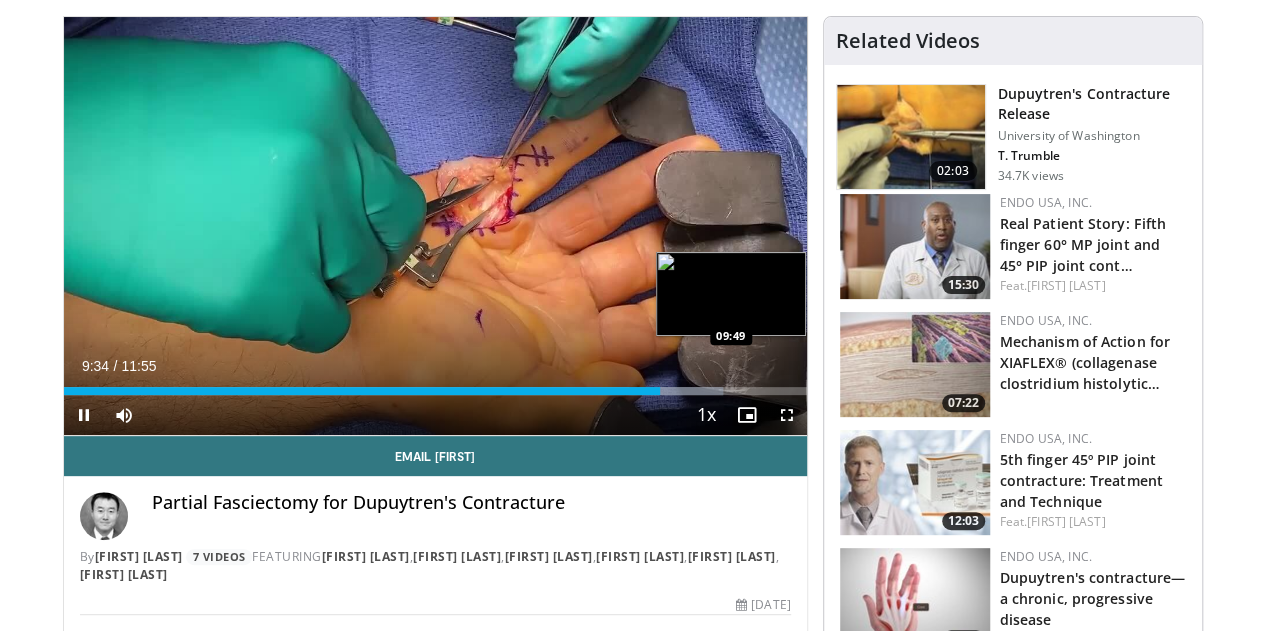 click on "Loaded :  88.70% 09:34 09:49" at bounding box center (435, 391) 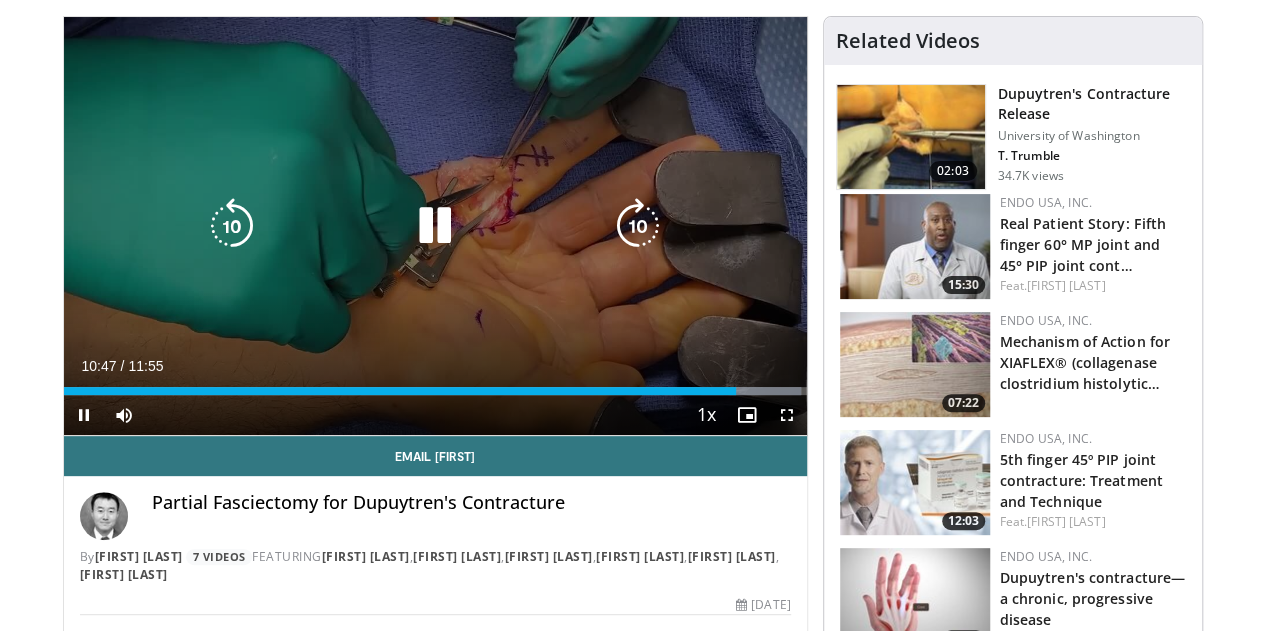 click at bounding box center [435, 226] 